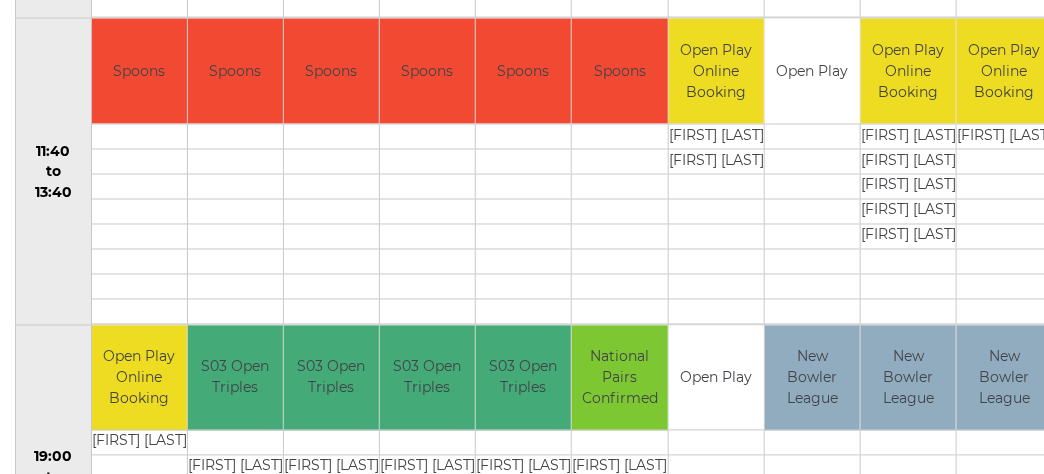 scroll, scrollTop: 899, scrollLeft: 0, axis: vertical 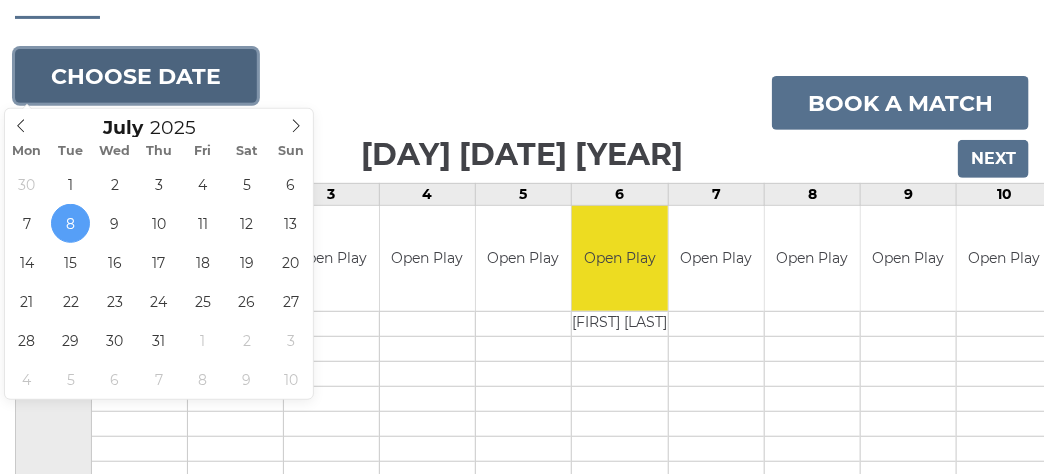 click on "Choose date" at bounding box center [136, 76] 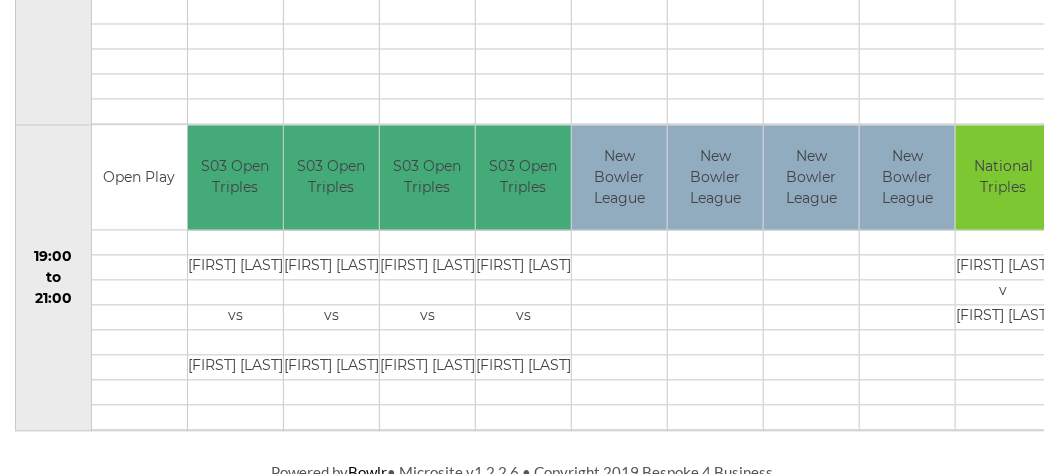 scroll, scrollTop: 1205, scrollLeft: 0, axis: vertical 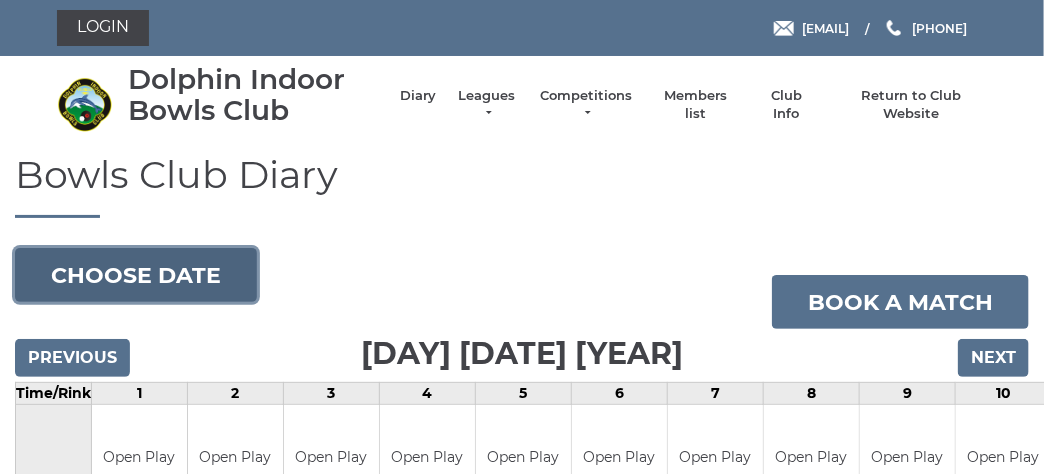click on "Choose date" at bounding box center [136, 275] 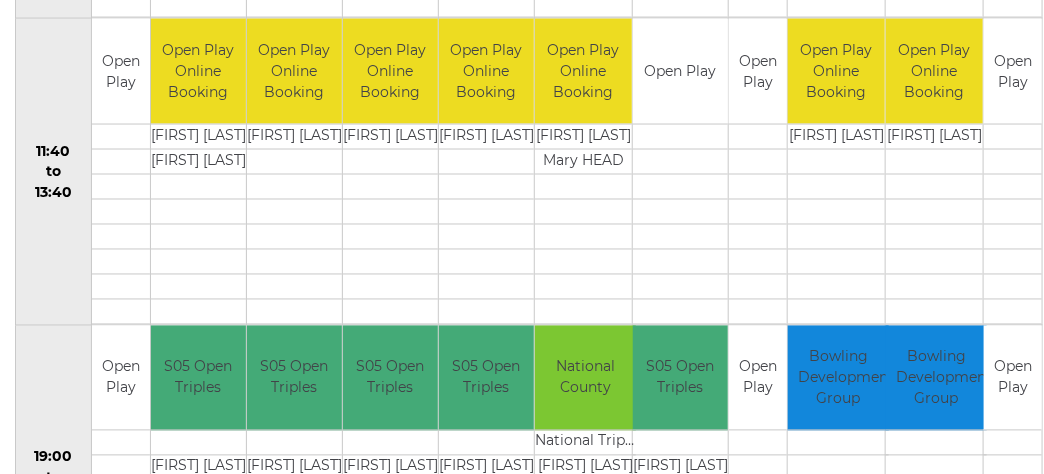 scroll, scrollTop: 1200, scrollLeft: 0, axis: vertical 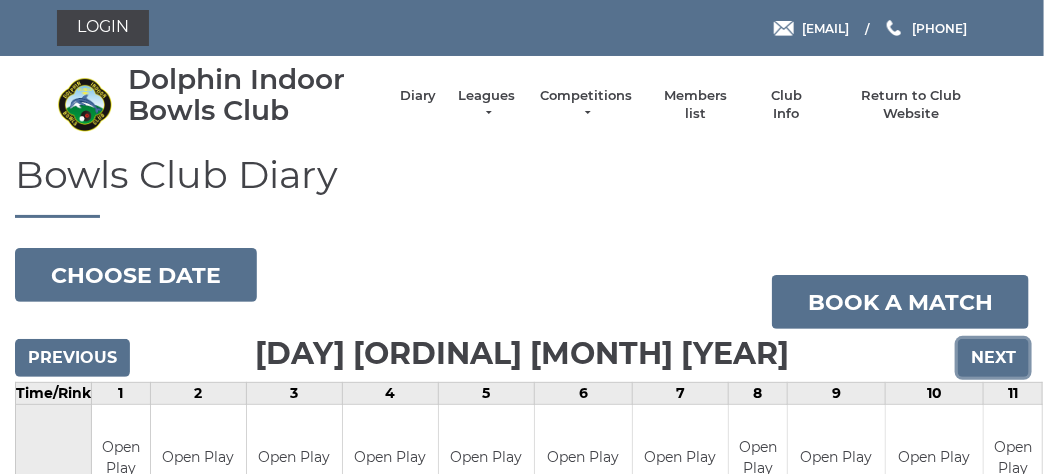 click on "Next" at bounding box center (993, 358) 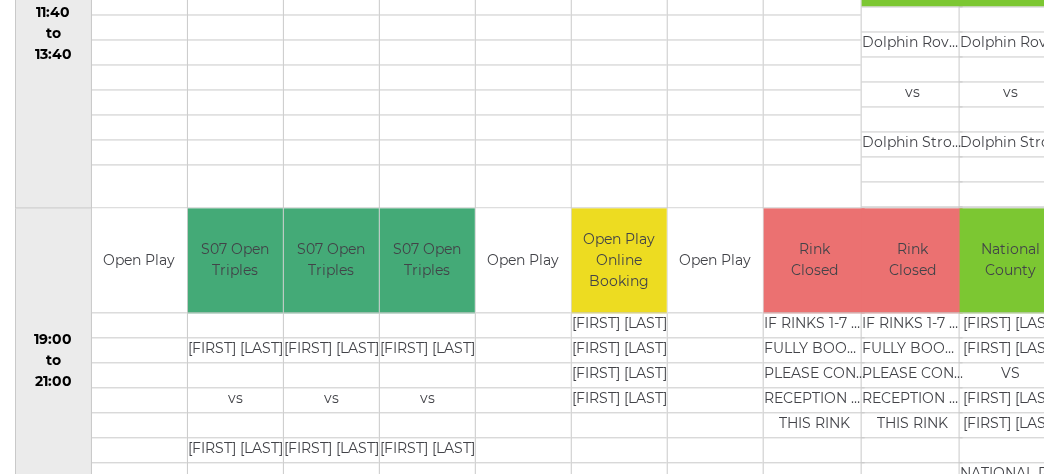 scroll, scrollTop: 1287, scrollLeft: 0, axis: vertical 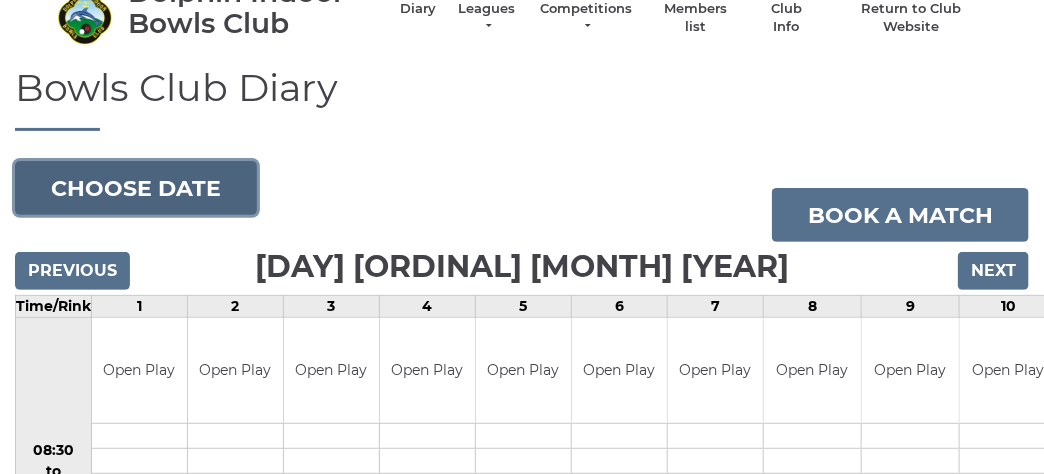 click on "Choose date" at bounding box center [136, 188] 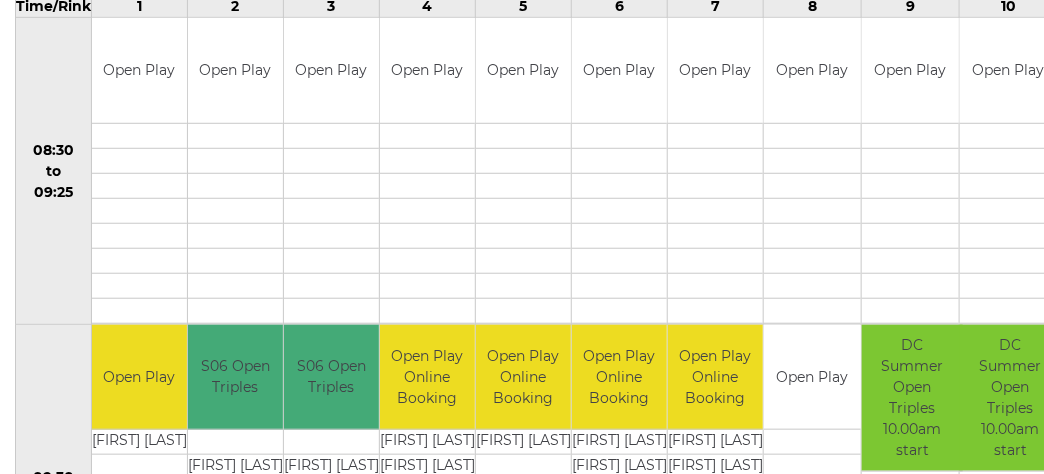 scroll, scrollTop: 487, scrollLeft: 0, axis: vertical 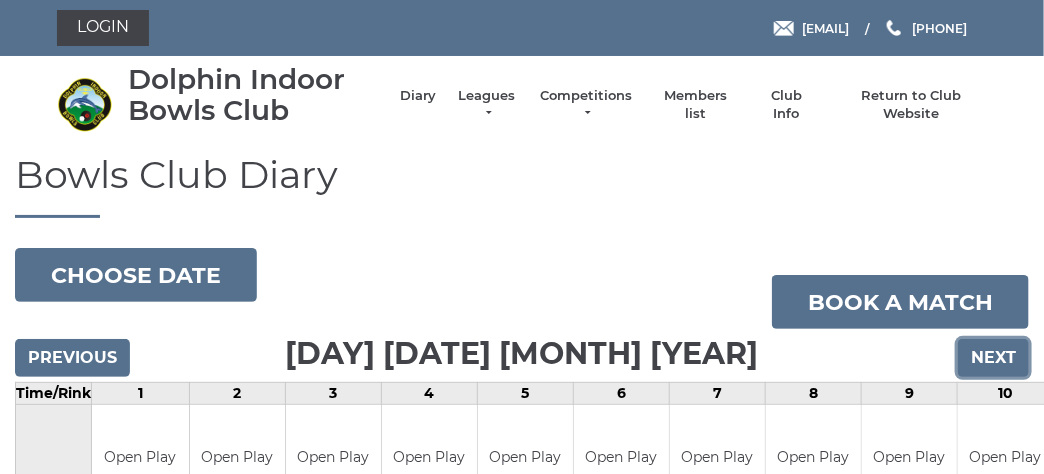 click on "Next" at bounding box center [993, 358] 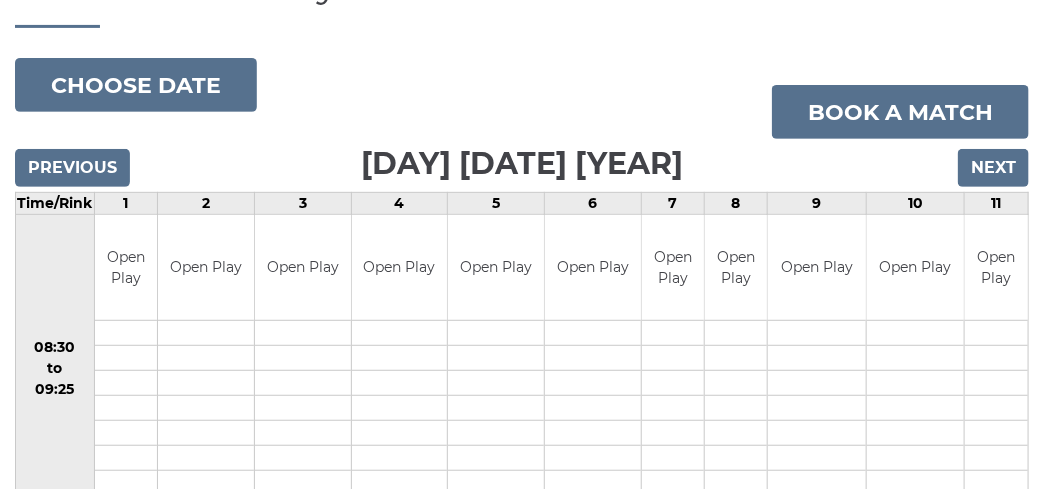 scroll, scrollTop: 0, scrollLeft: 0, axis: both 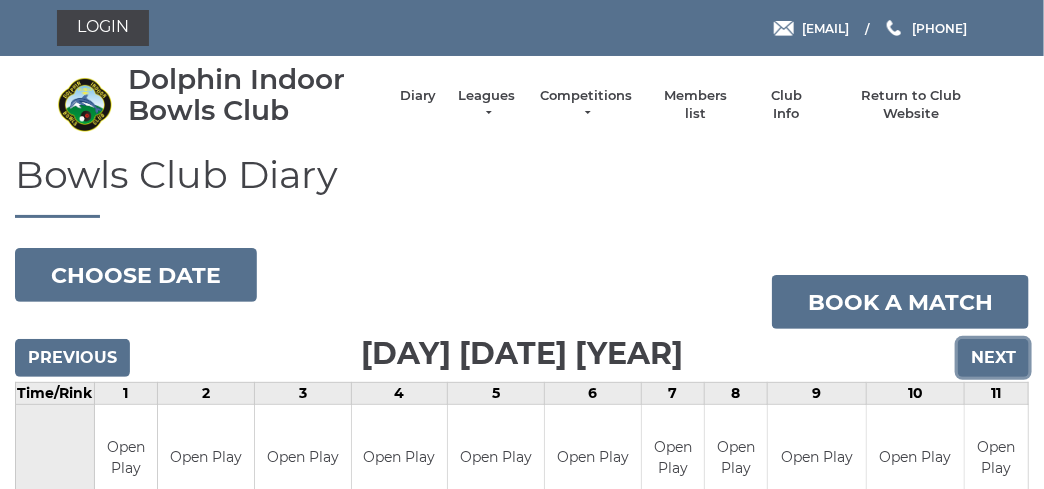 click on "Next" at bounding box center (993, 358) 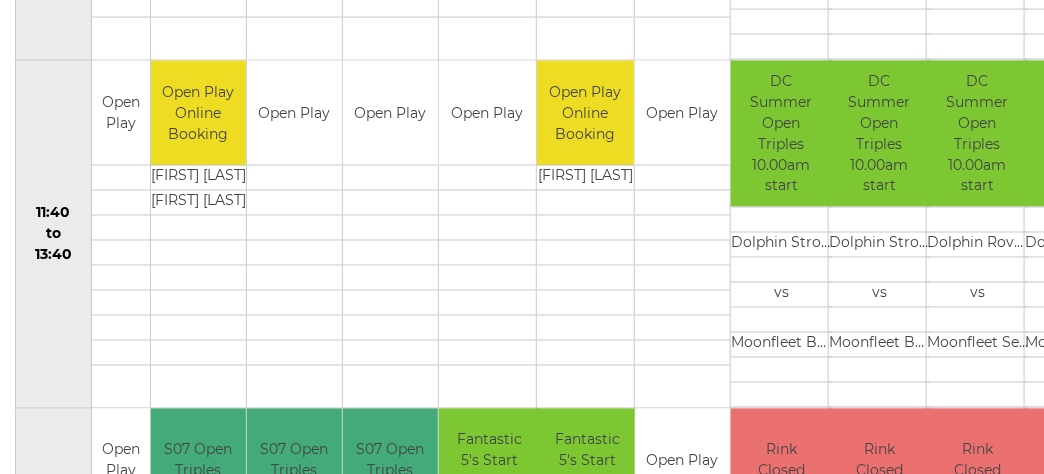 scroll, scrollTop: 1287, scrollLeft: 0, axis: vertical 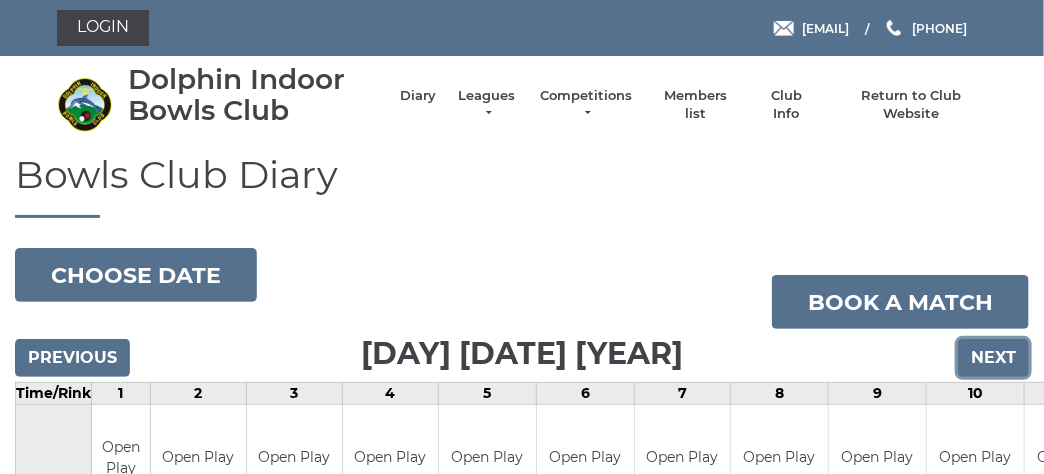 click on "Next" at bounding box center [993, 358] 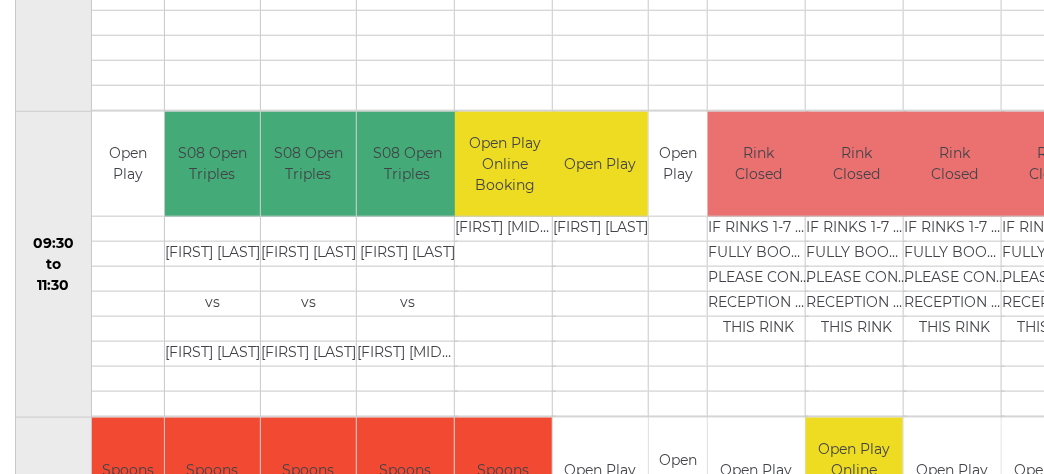 scroll, scrollTop: 1205, scrollLeft: 0, axis: vertical 